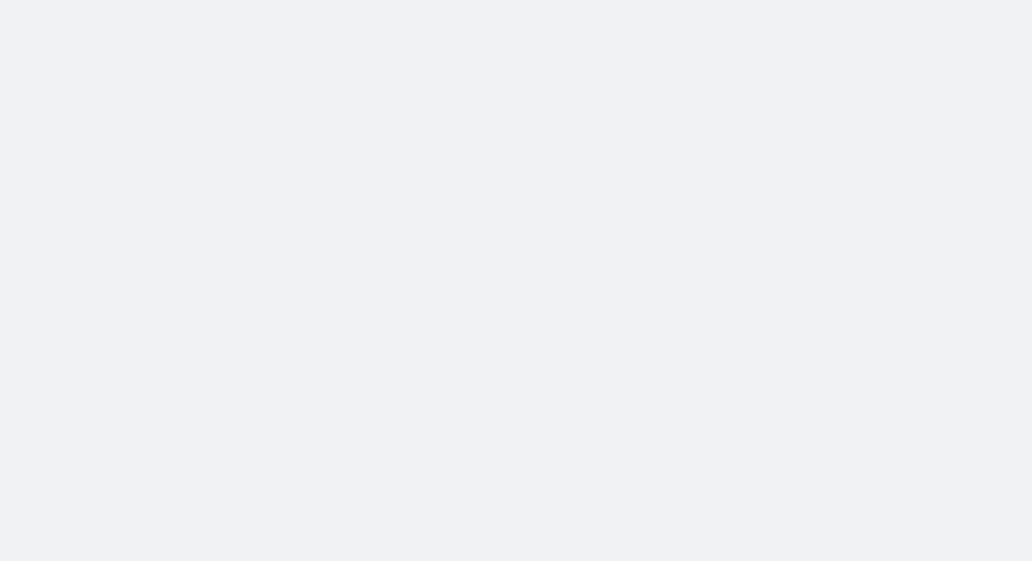 scroll, scrollTop: 0, scrollLeft: 0, axis: both 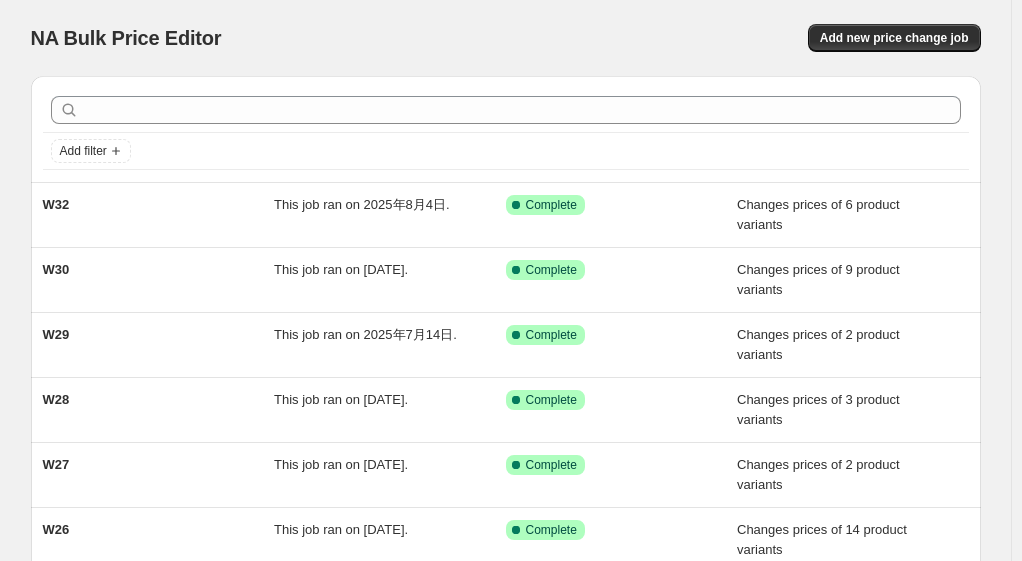 click on "NA Bulk Price Editor. This page is ready NA Bulk Price Editor Add new price change job" at bounding box center [506, 38] 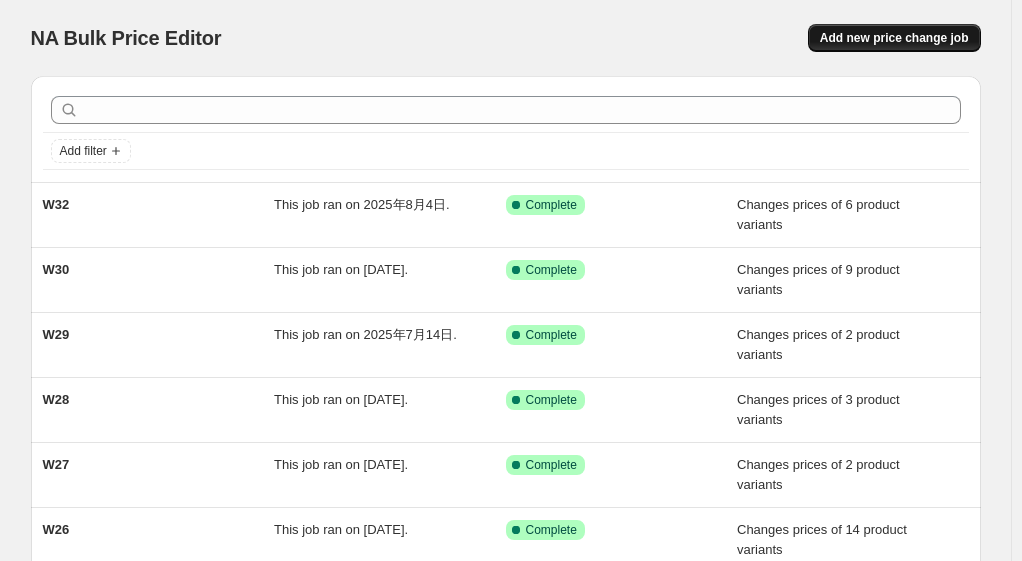 click on "Add new price change job" at bounding box center [894, 38] 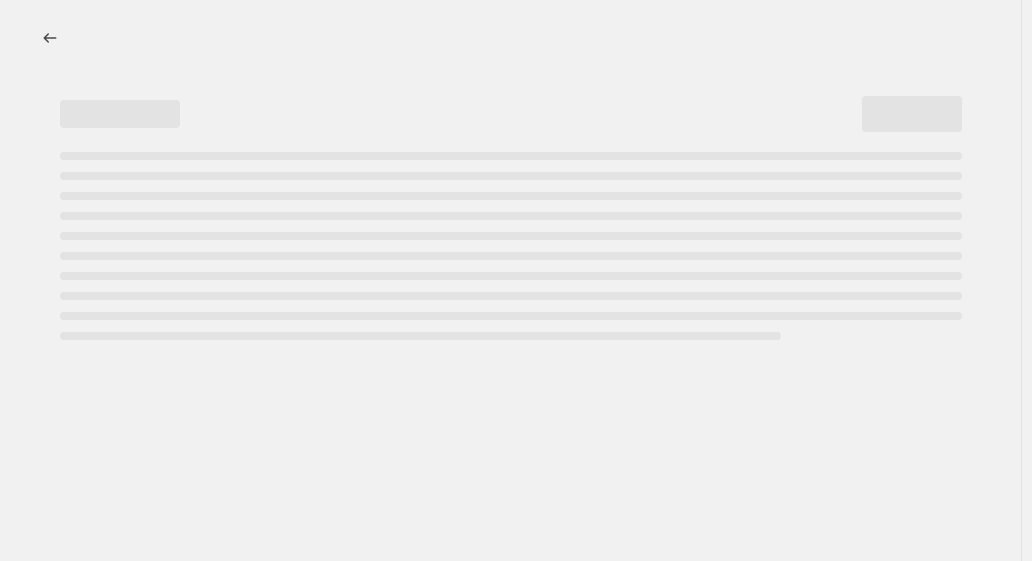 select on "percentage" 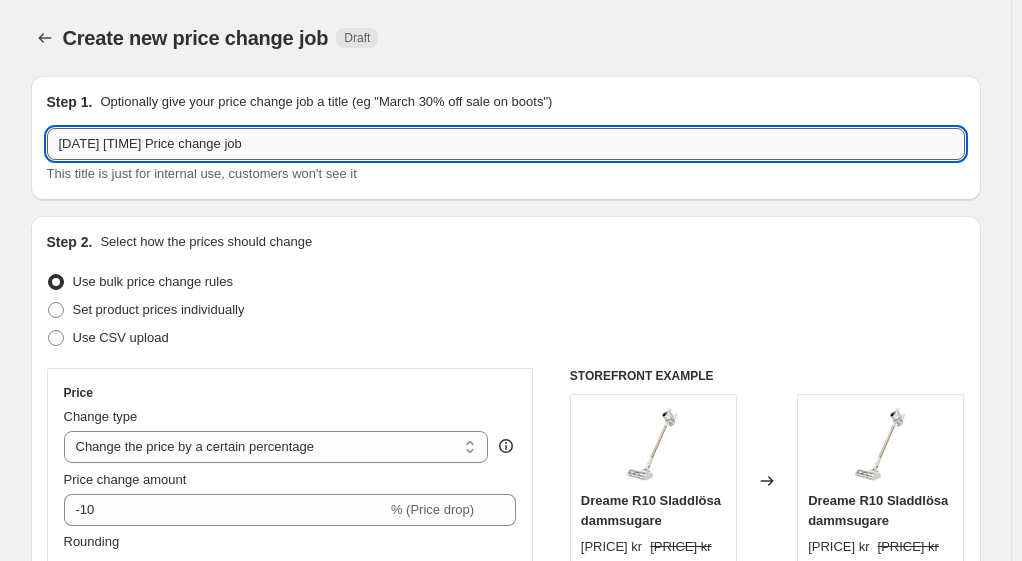 click on "[DATE] [TIME] Price change job" at bounding box center (506, 144) 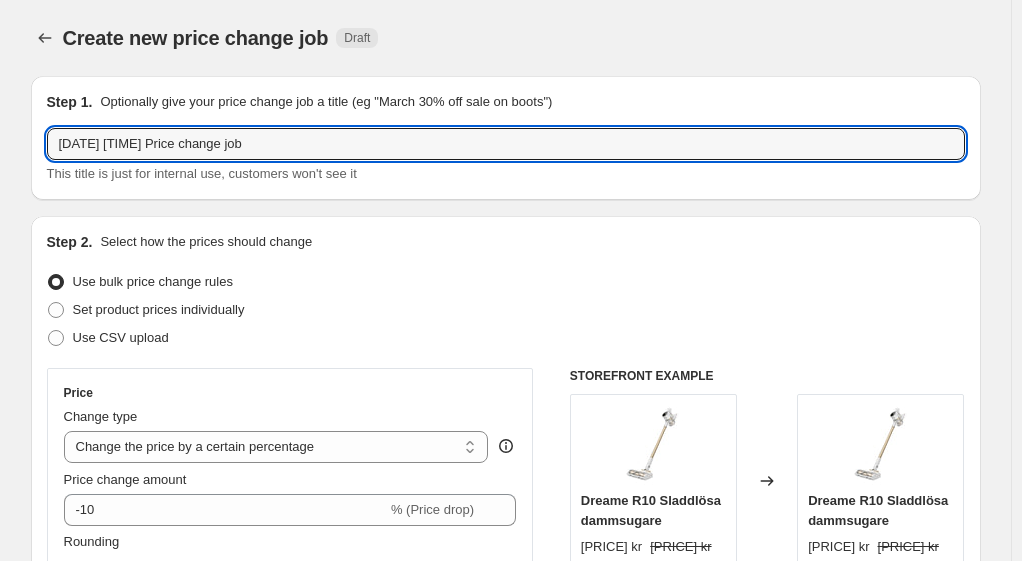 drag, startPoint x: 445, startPoint y: 146, endPoint x: 38, endPoint y: 144, distance: 407.0049 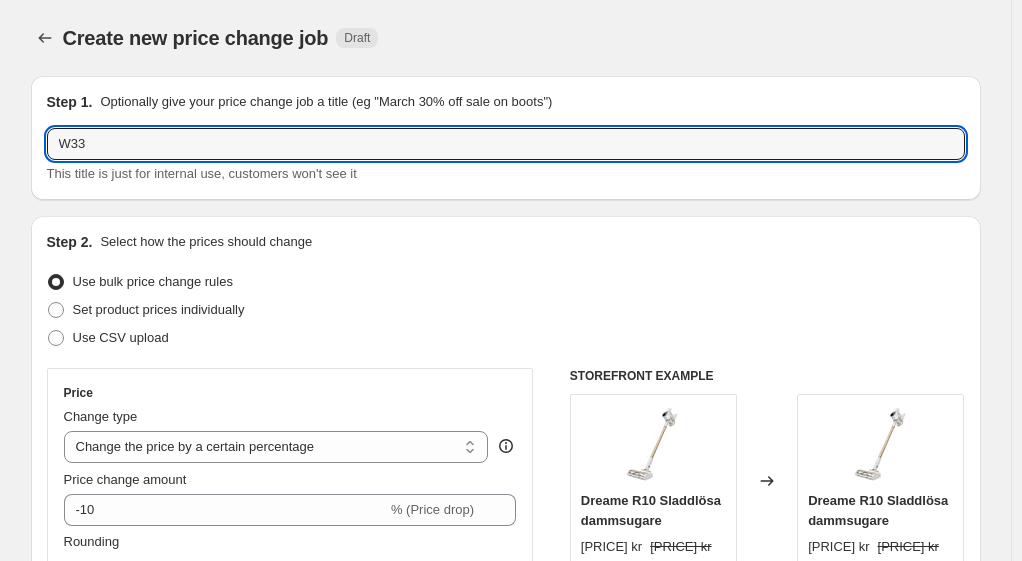 type on "W33" 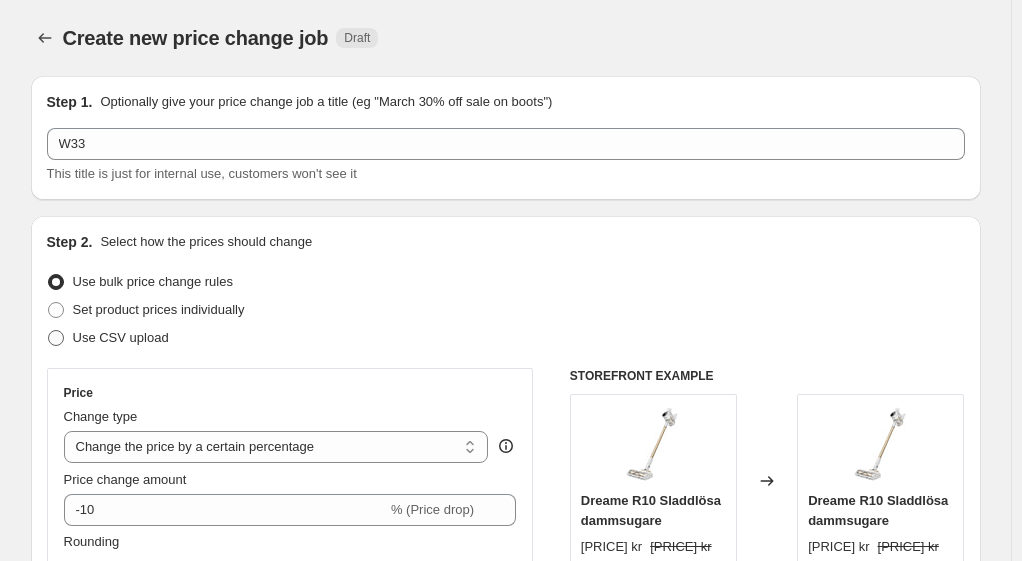 click on "Use CSV upload" at bounding box center (121, 337) 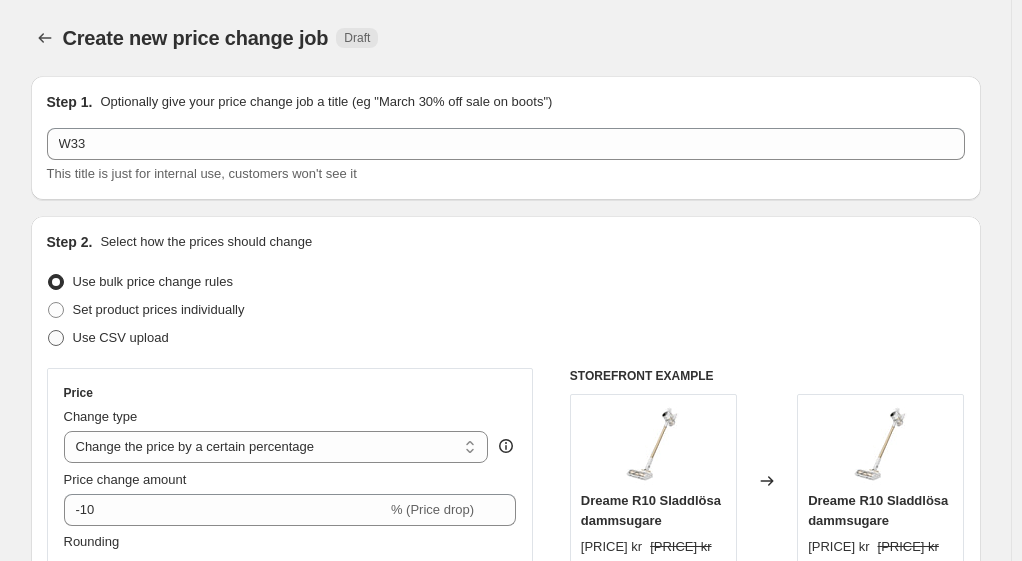 radio on "true" 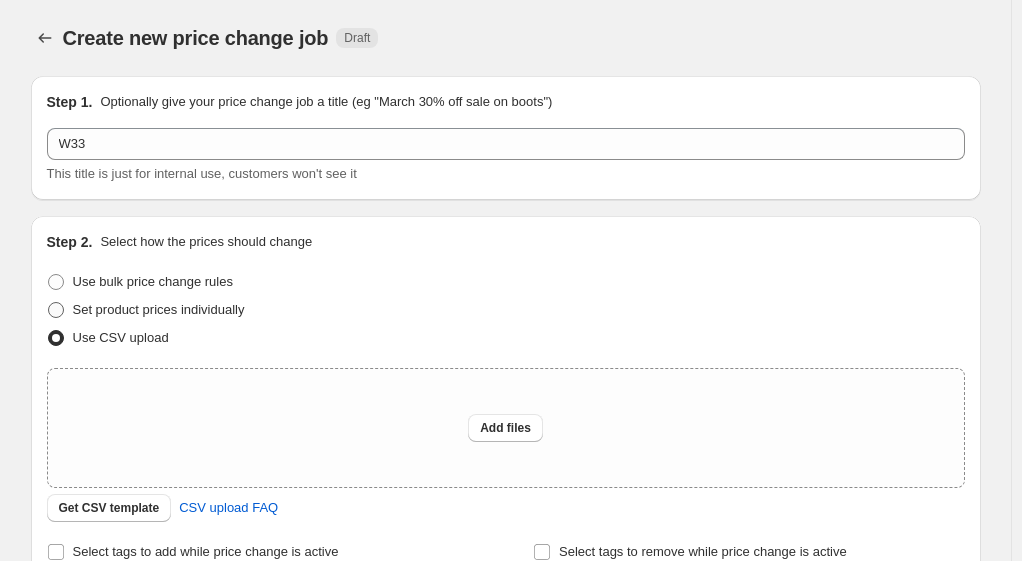 click on "Set product prices individually" at bounding box center [159, 310] 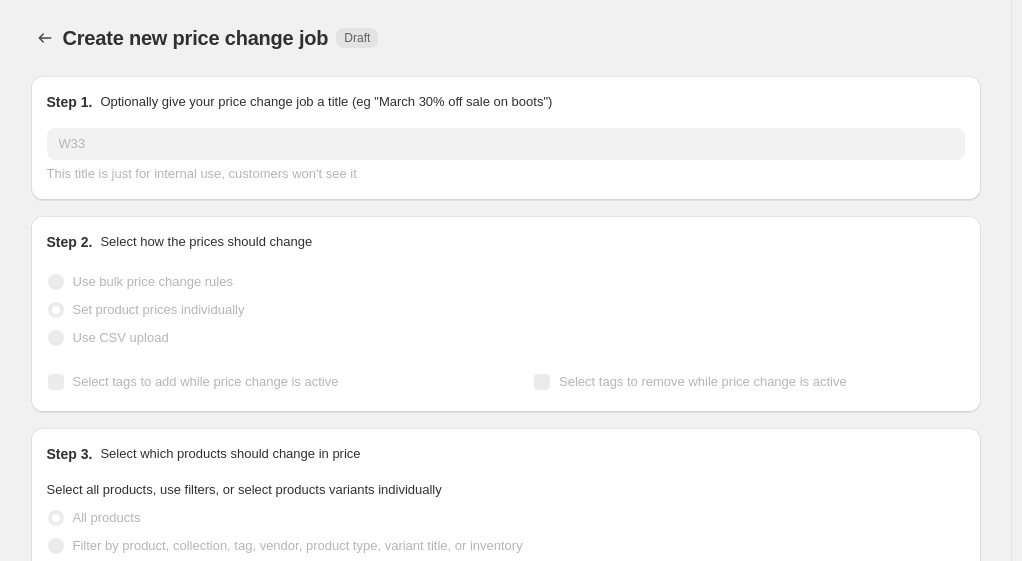 scroll, scrollTop: 300, scrollLeft: 0, axis: vertical 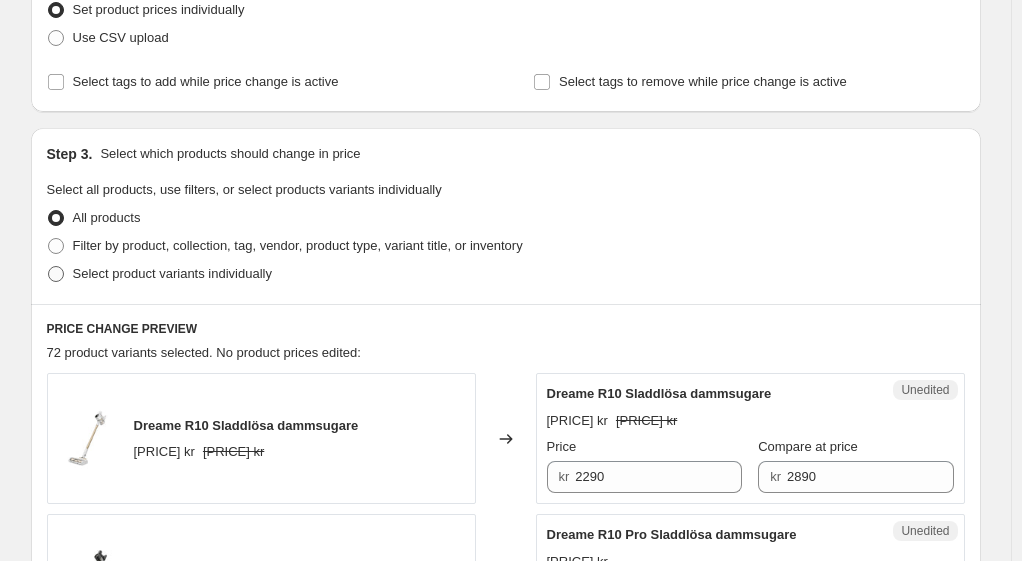 click on "Select product variants individually" at bounding box center [172, 273] 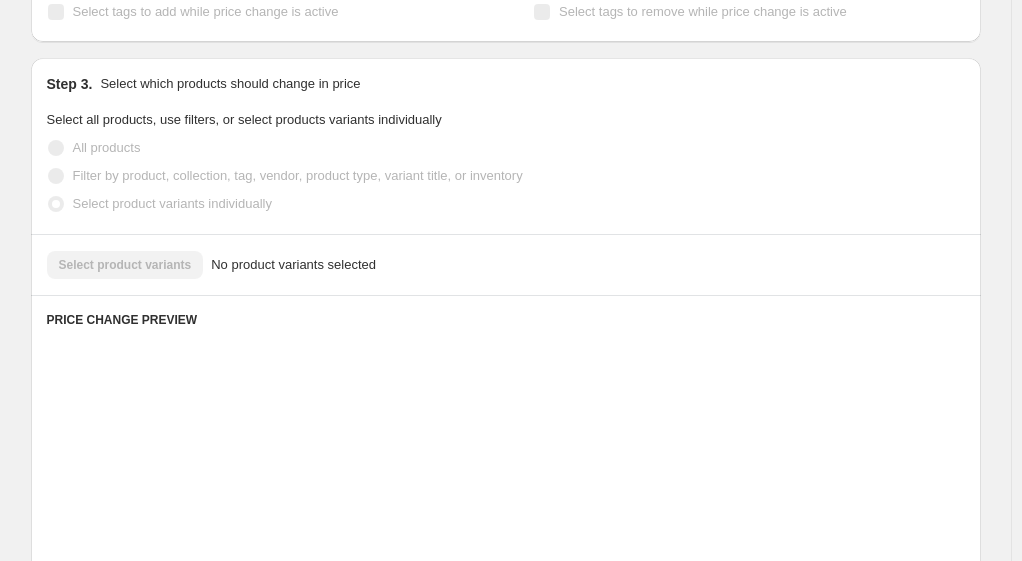 scroll, scrollTop: 400, scrollLeft: 0, axis: vertical 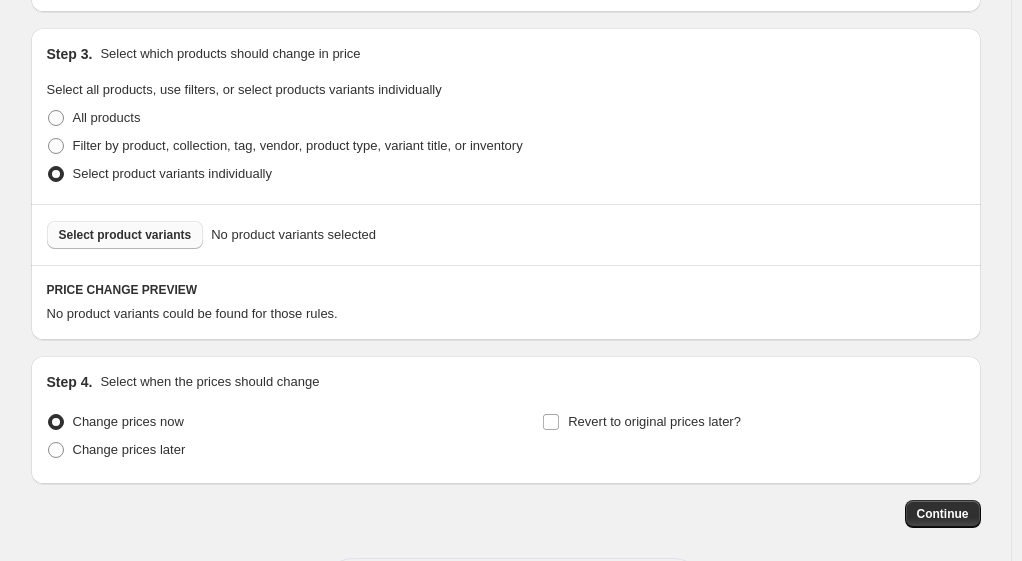 click on "Select product variants" at bounding box center (125, 235) 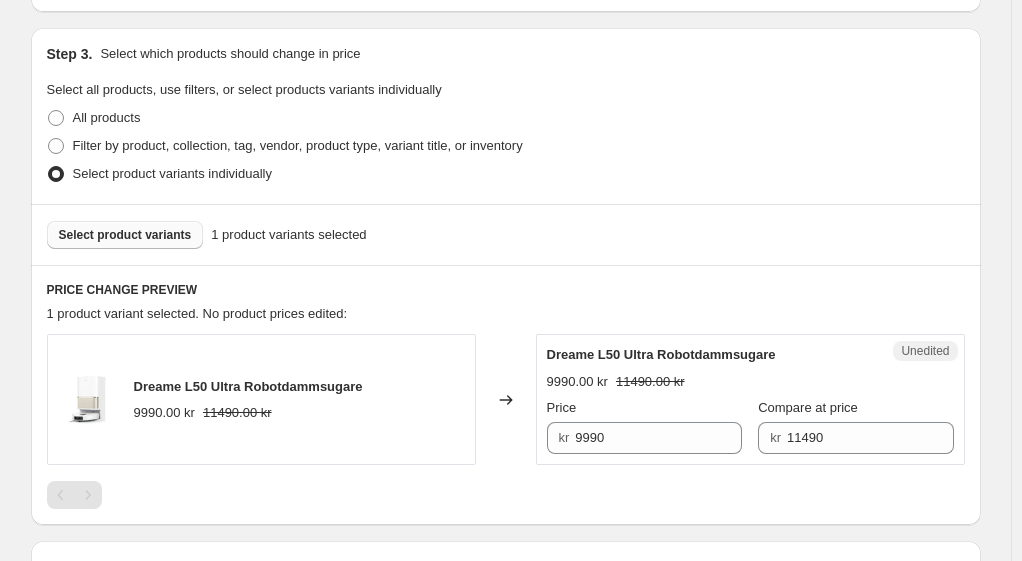 click on "Select product variants" at bounding box center (125, 235) 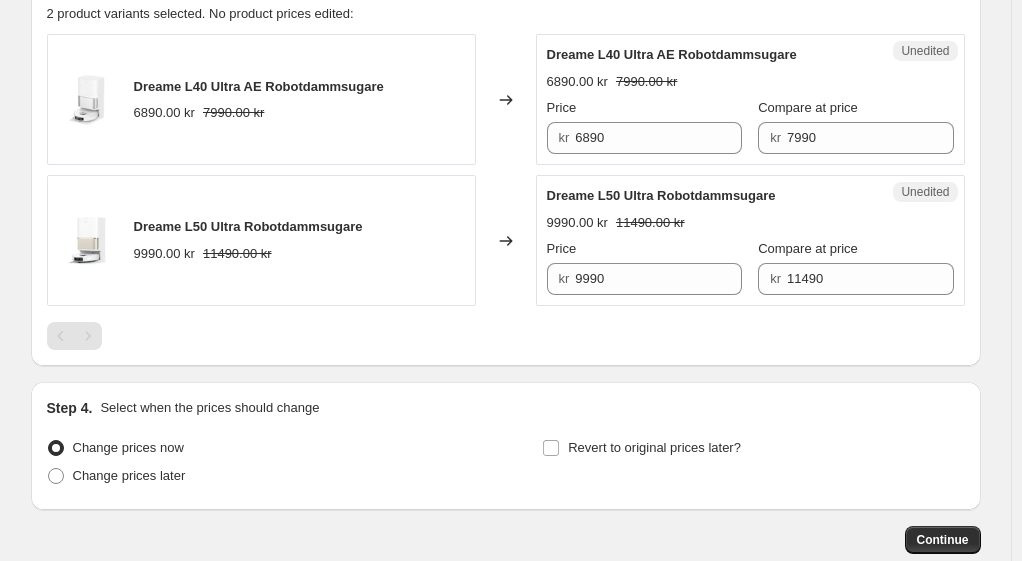 scroll, scrollTop: 600, scrollLeft: 0, axis: vertical 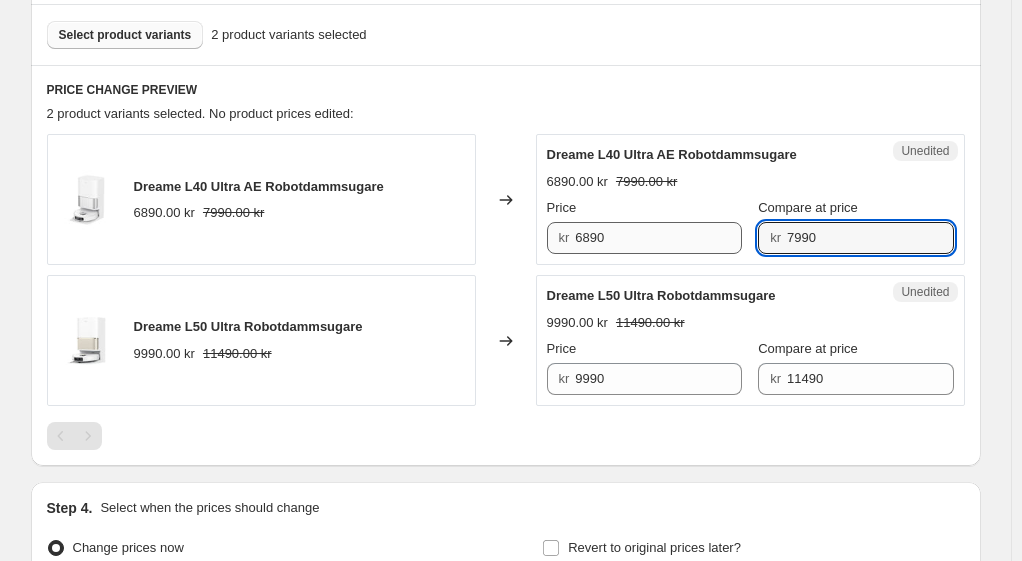 drag, startPoint x: 857, startPoint y: 234, endPoint x: 689, endPoint y: 240, distance: 168.1071 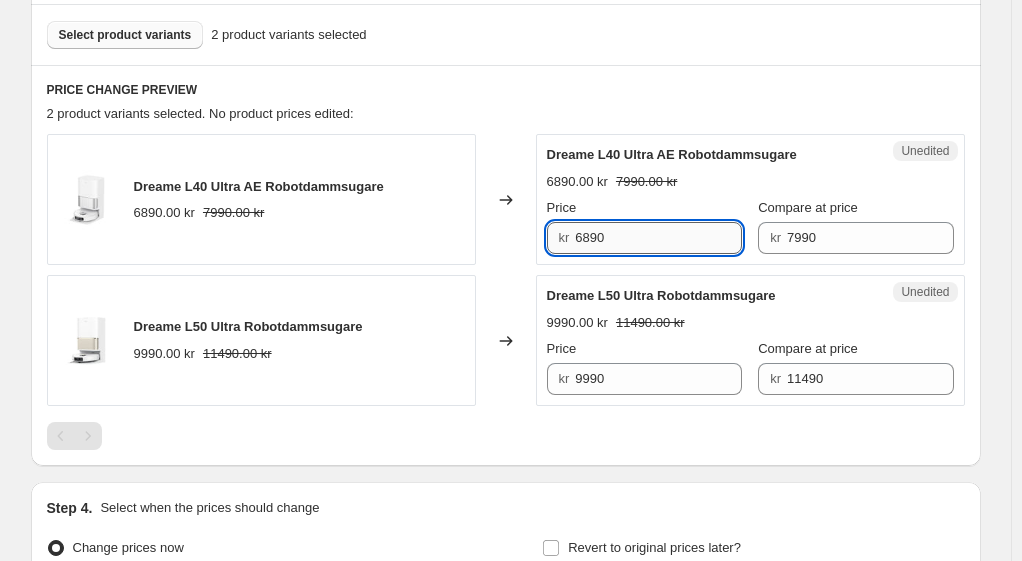 click on "6890" at bounding box center (658, 238) 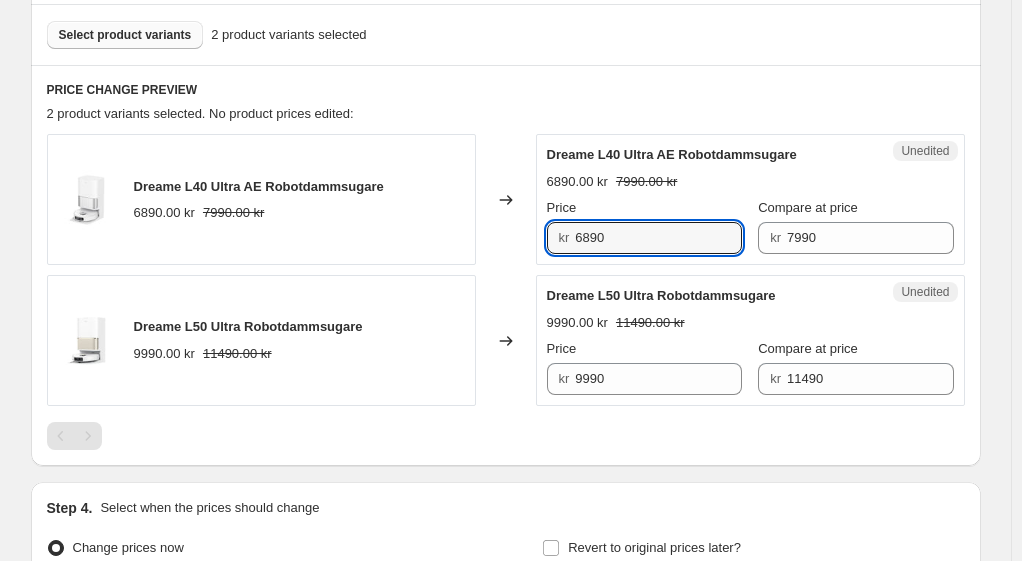 paste on "79" 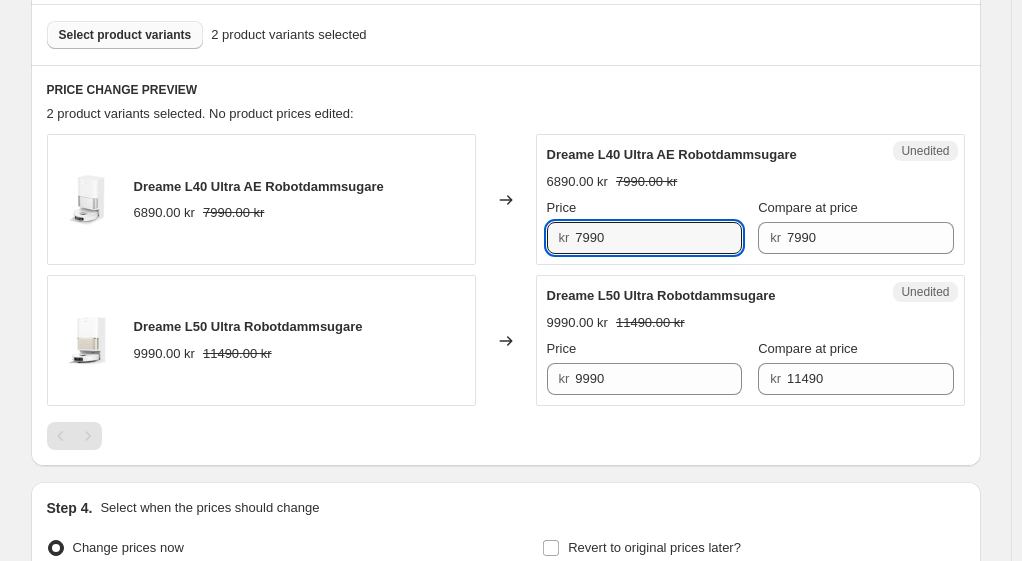 type on "7990" 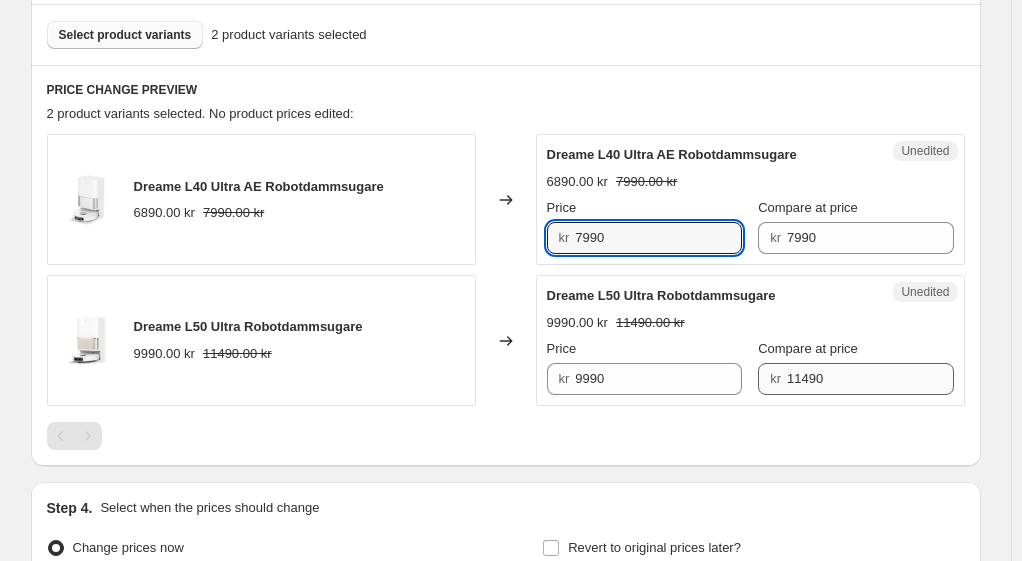 click on "Unedited Dreame L50 Ultra Robotdammsugare [PRICE] kr [PRICE] kr Price kr [PRICE] Compare at price kr [PRICE]" at bounding box center (750, 340) 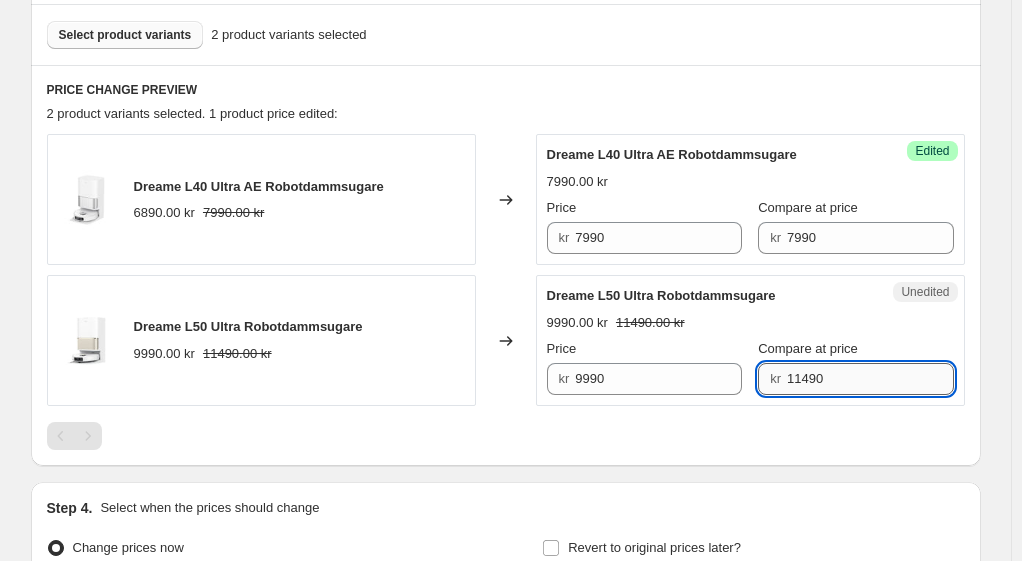 click on "11490" at bounding box center (870, 379) 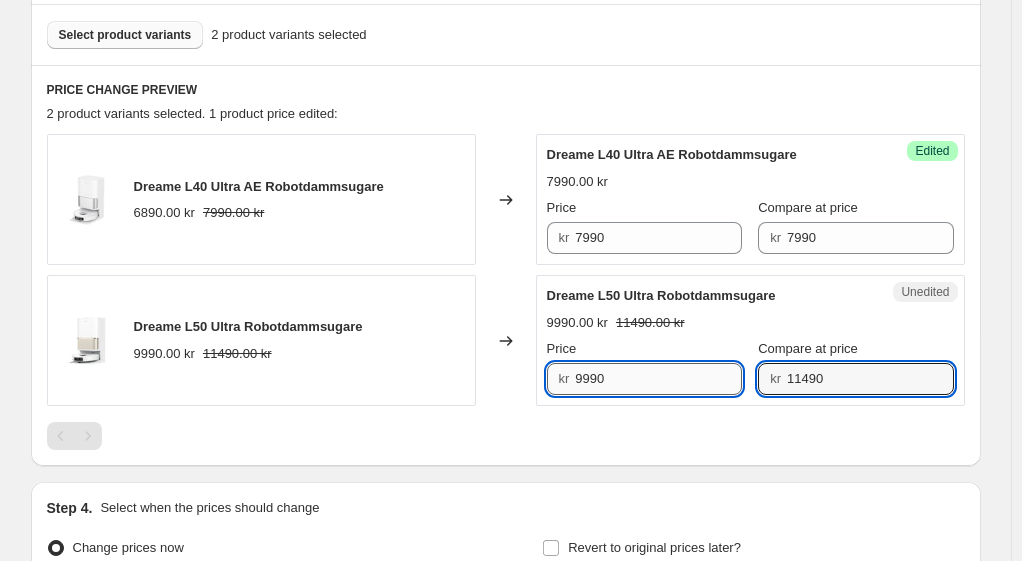 click on "9990" at bounding box center [658, 379] 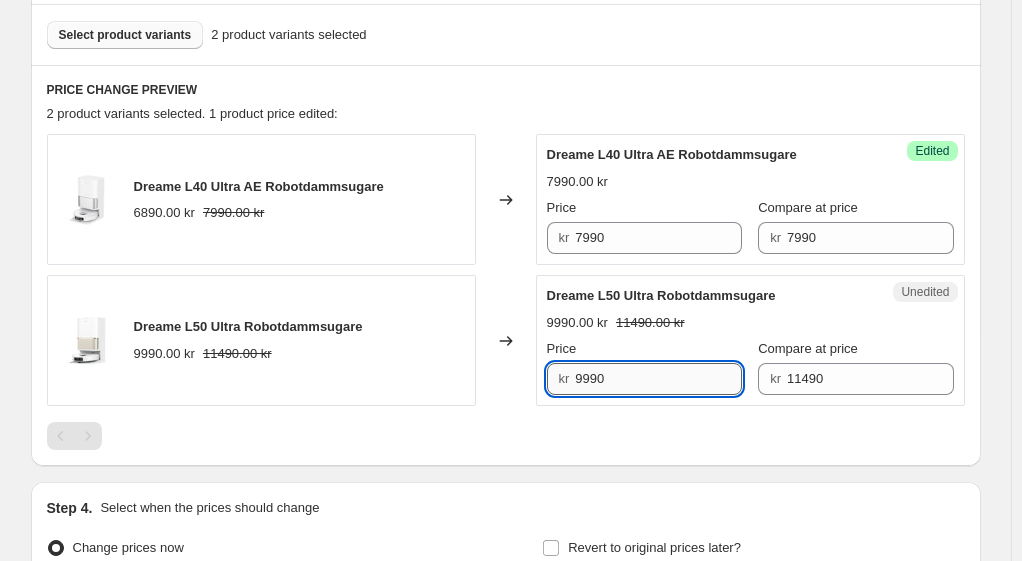 paste on "114" 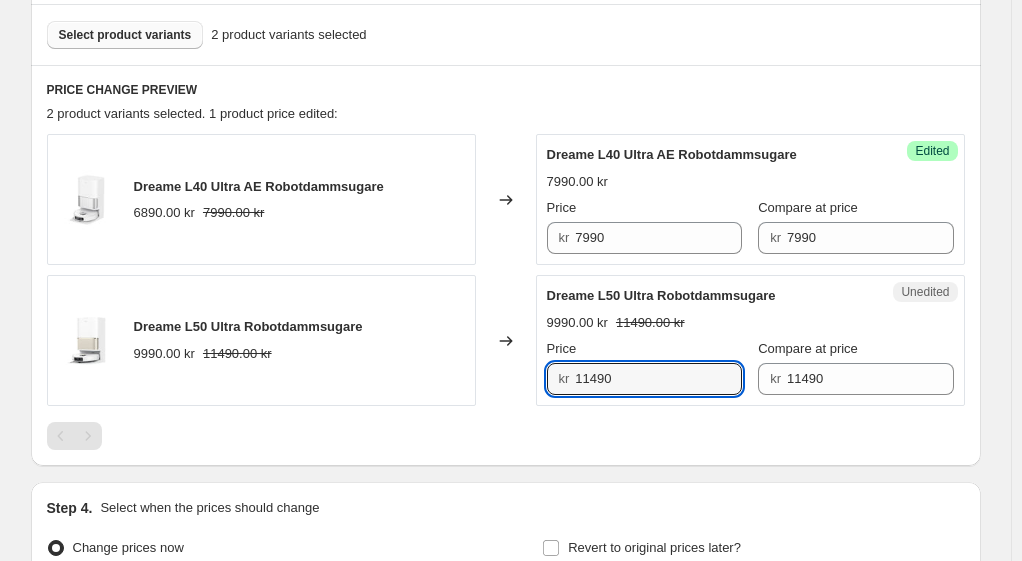 type on "11490" 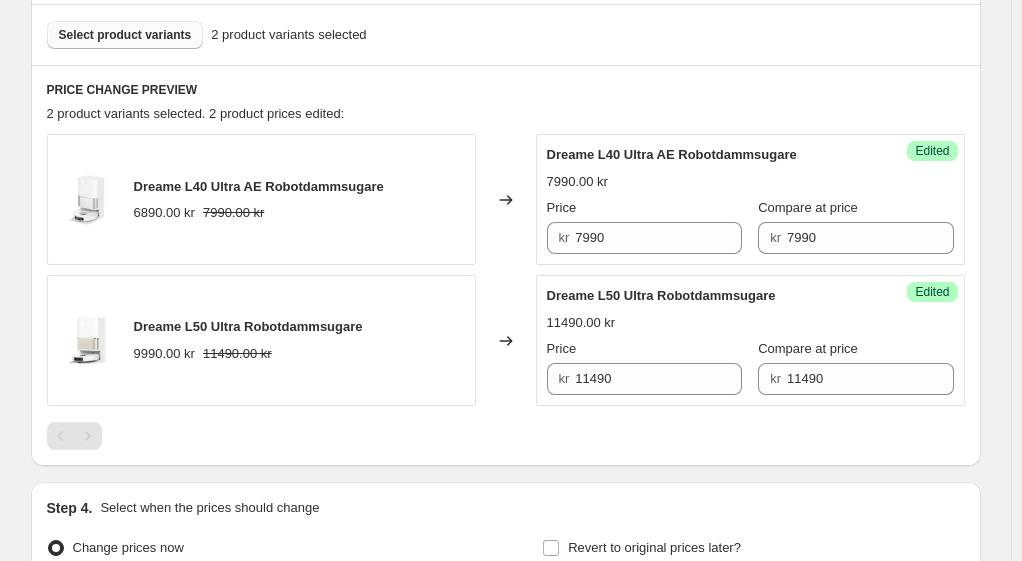 click on "Select product variants" at bounding box center (125, 35) 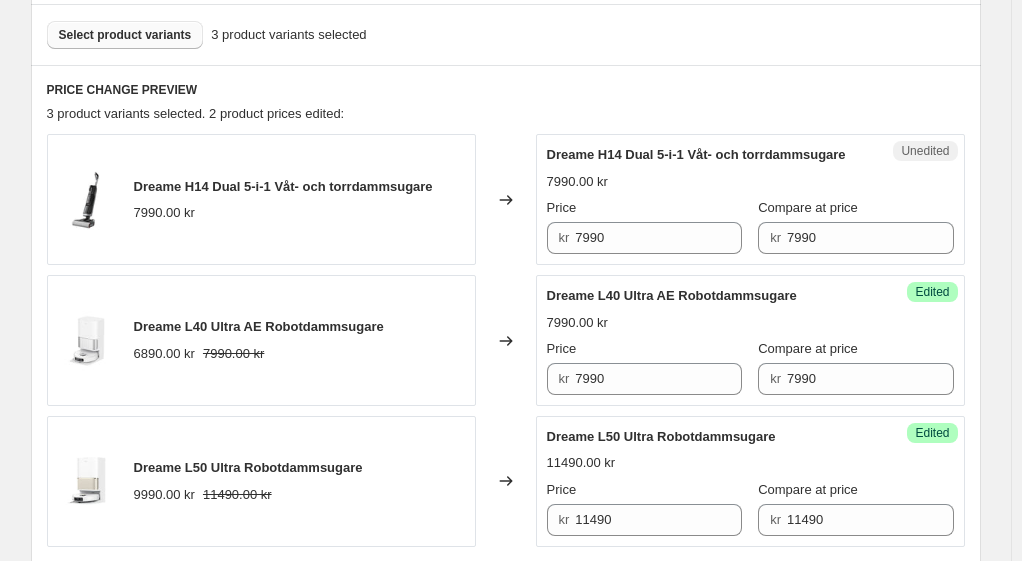 scroll, scrollTop: 700, scrollLeft: 0, axis: vertical 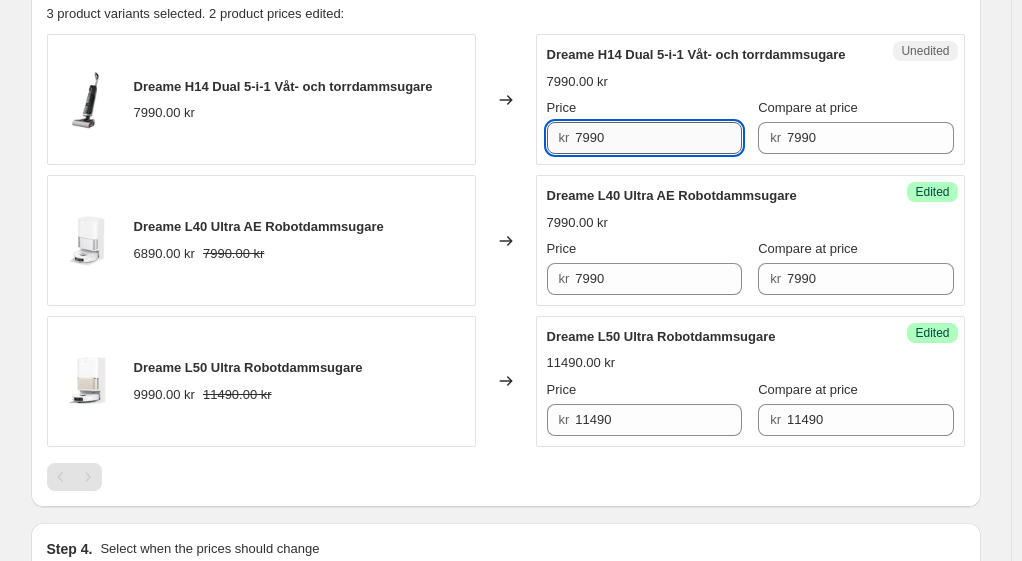 click on "7990" at bounding box center (658, 138) 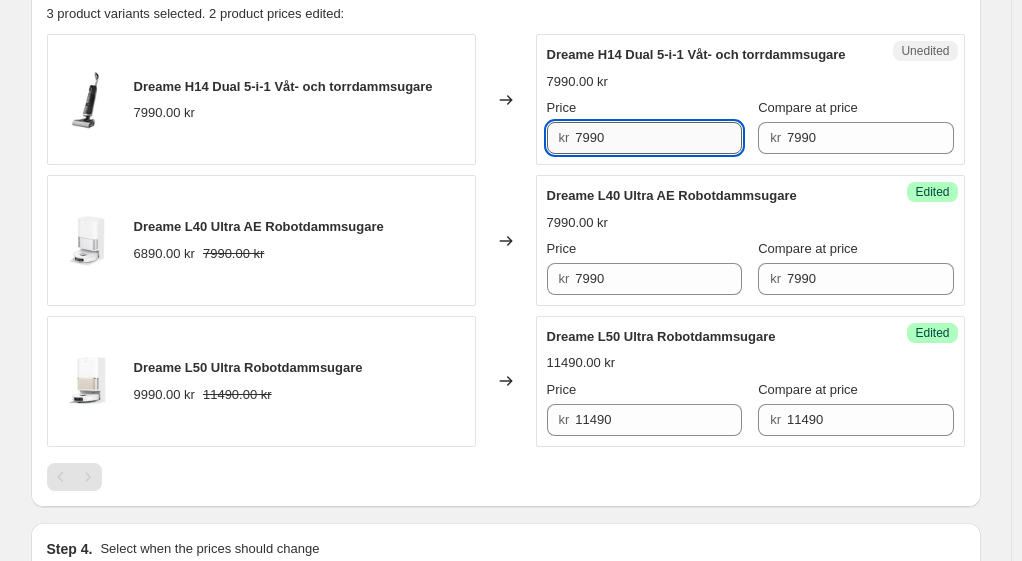 drag, startPoint x: 583, startPoint y: 160, endPoint x: 593, endPoint y: 159, distance: 10.049875 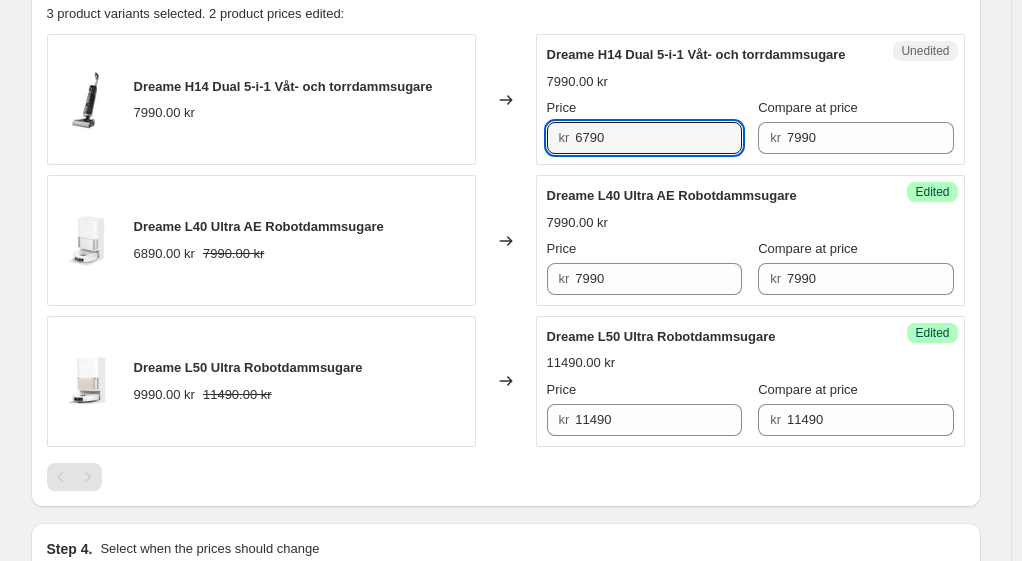 type on "6790" 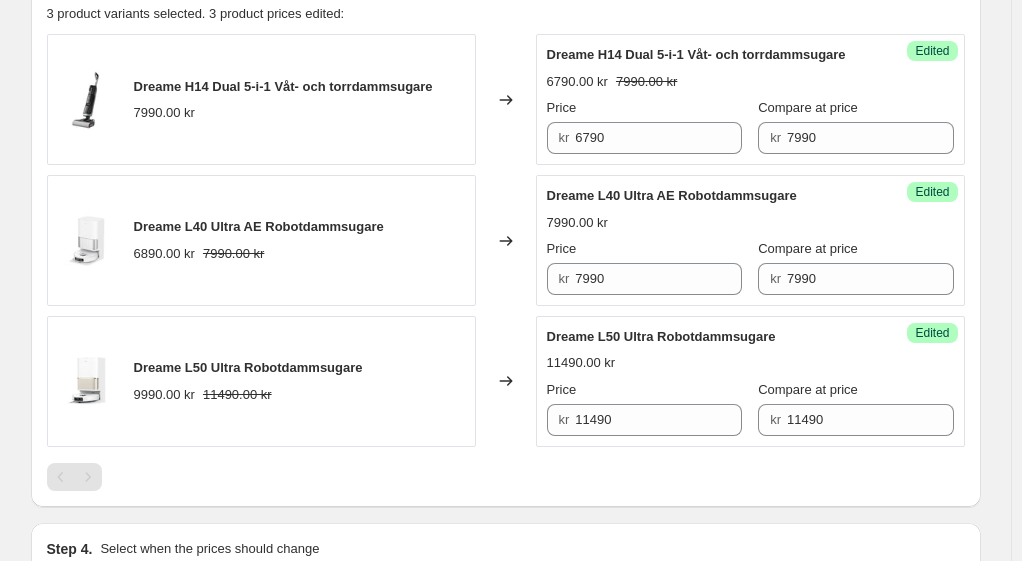 click on "Dreame H14 Dual 5-i-1 Våt- och torrdammsugare [PRICE] kr [PRICE] kr Price kr [PRICE] Compare at price kr [PRICE]" at bounding box center [750, 99] 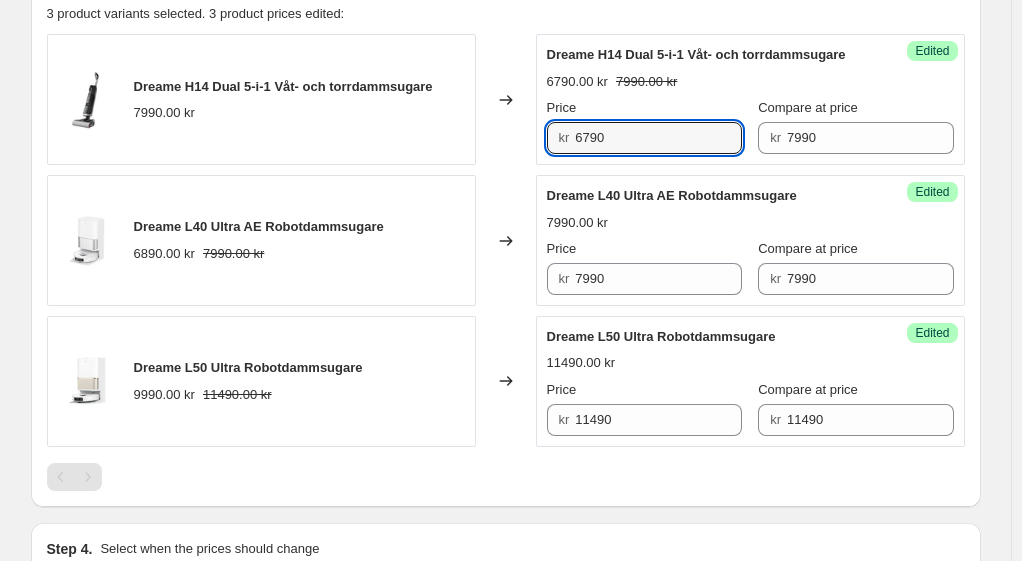 drag, startPoint x: 649, startPoint y: 158, endPoint x: 488, endPoint y: 156, distance: 161.01242 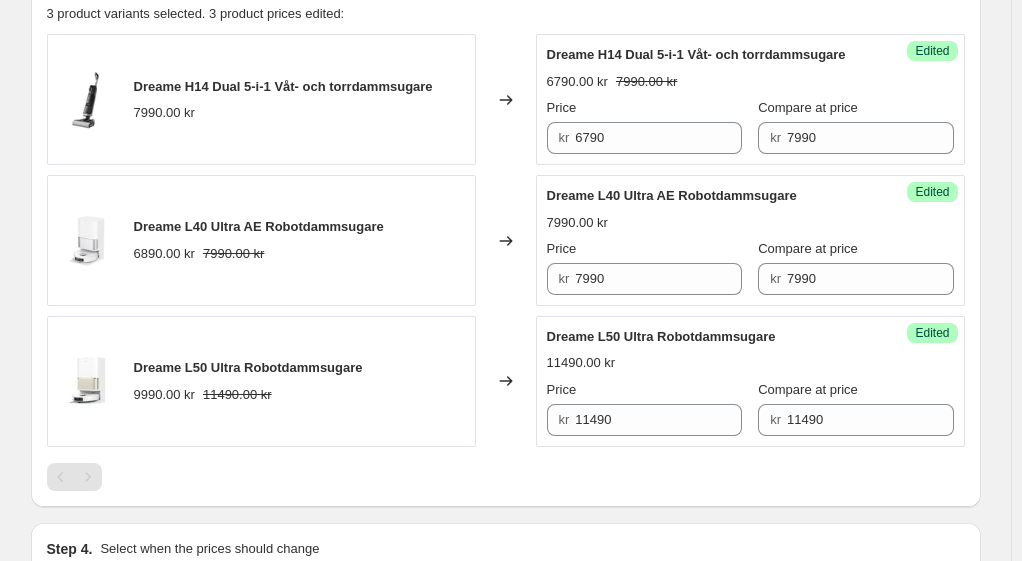 click on "Dreame H14 Dual 5-i-1 Våt- och torrdammsugare [PRICE] kr Changed to Success Edited Dreame H14 Dual 5-i-1 Våt- och torrdammsugare [PRICE] kr [PRICE] kr Price kr [PRICE] Compare at price kr [PRICE] Dreame L40 Ultra AE Robotdammsugare [PRICE] kr [PRICE] kr Changed to Success Edited Dreame L40 Ultra AE Robotdammsugare [PRICE] kr Price kr [PRICE] Compare at price kr [PRICE] Dreame L50 Ultra Robotdammsugare [PRICE] kr [PRICE] kr Changed to Success Edited Dreame L50 Ultra Robotdammsugare [PRICE] kr Price kr [PRICE] Compare at price kr [PRICE]" at bounding box center (506, 240) 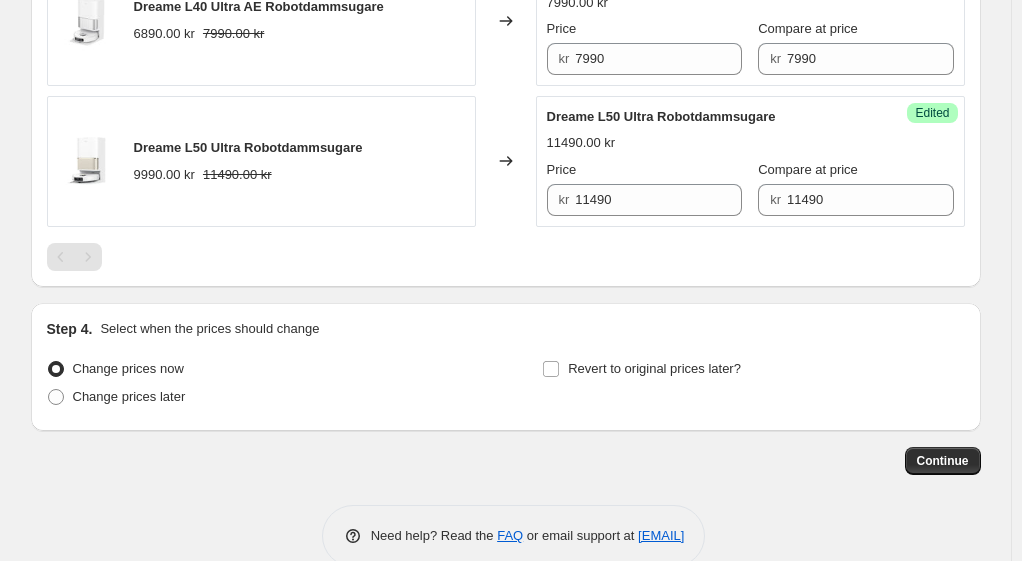 scroll, scrollTop: 972, scrollLeft: 0, axis: vertical 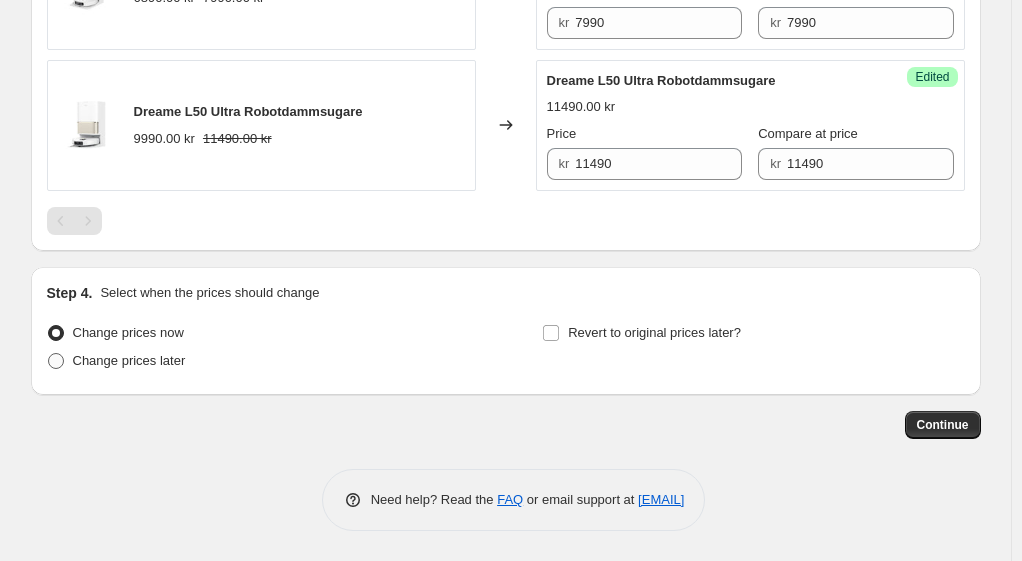 click on "Change prices later" at bounding box center [129, 360] 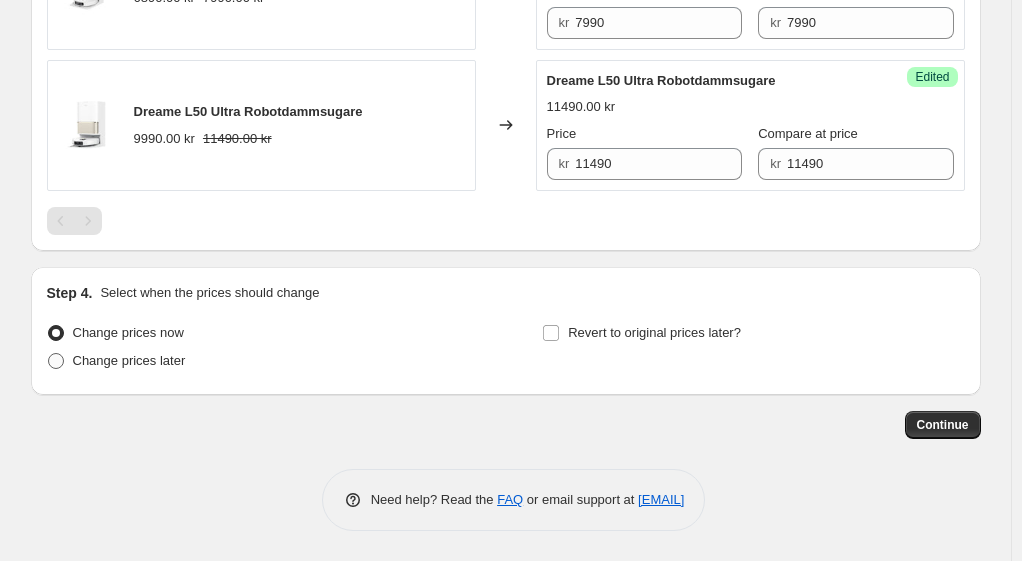radio on "true" 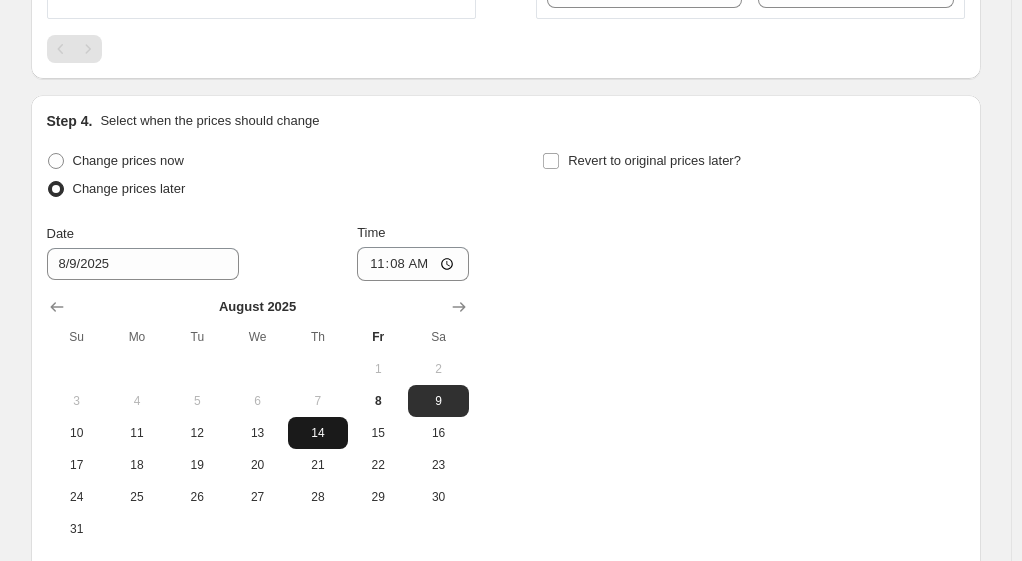 scroll, scrollTop: 1272, scrollLeft: 0, axis: vertical 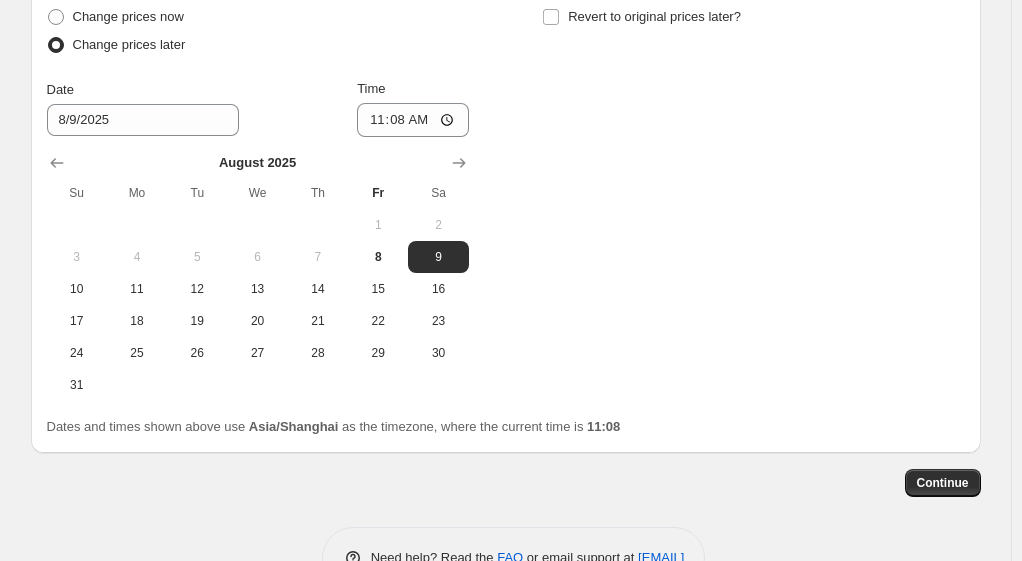 click on "Change prices now Change prices later Date [DATE] Time [TIME] August   2025 Su Mo Tu We Th Fr Sa 1 2 3 4 5 6 7 8 9 10 11 12 13 14 15 16 17 18 19 20 21 22 23 24 25 26 27 28 29 30 31 Revert to original prices later?" at bounding box center (506, 202) 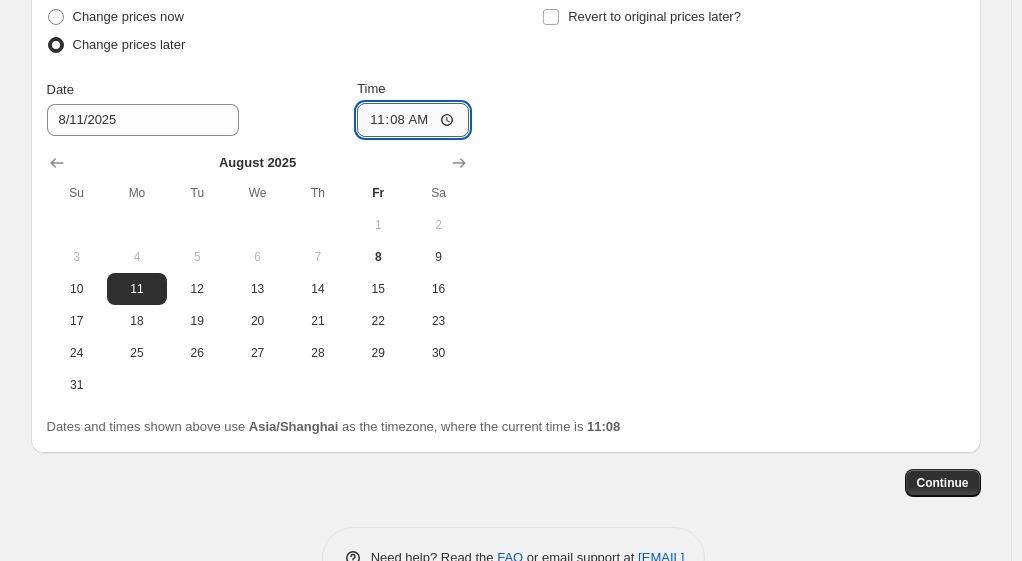 click on "11:08" at bounding box center [413, 120] 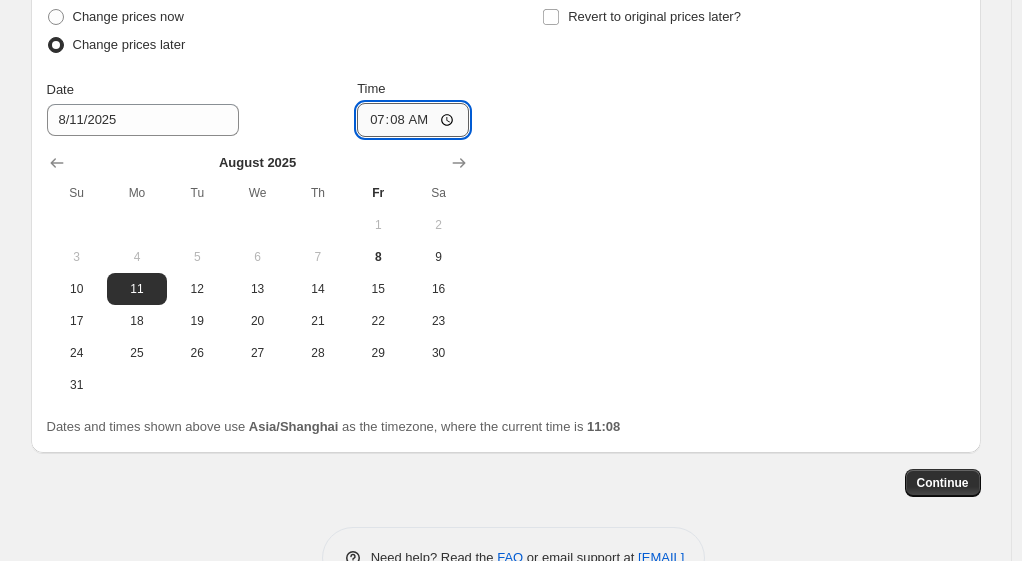 type on "07:00" 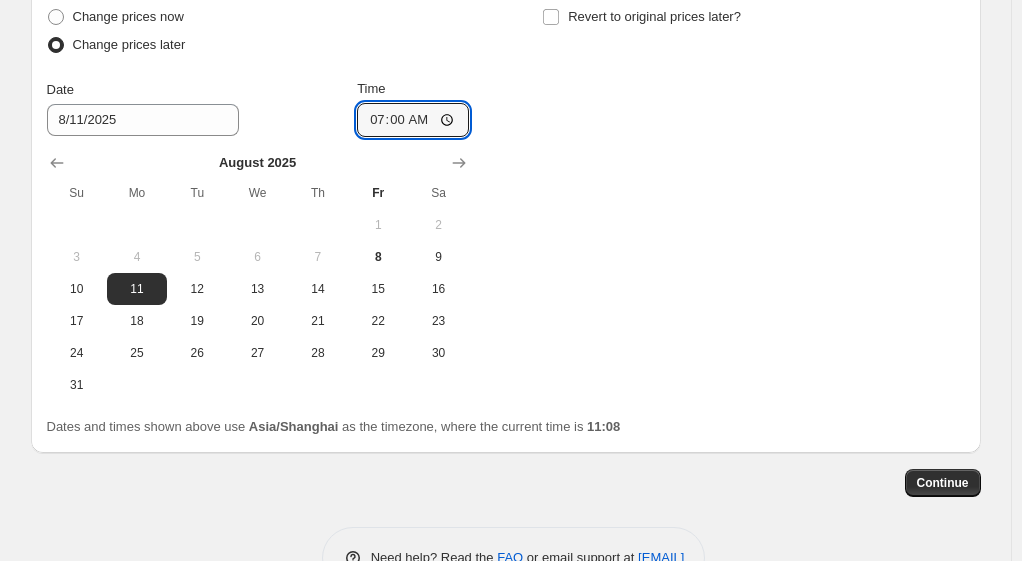 click on "Change prices now Change prices later Date [DATE] Time [TIME] August   2025 Su Mo Tu We Th Fr Sa 1 2 3 4 5 6 7 8 9 10 11 12 13 14 15 16 17 18 19 20 21 22 23 24 25 26 27 28 29 30 31 Revert to original prices later?" at bounding box center (506, 202) 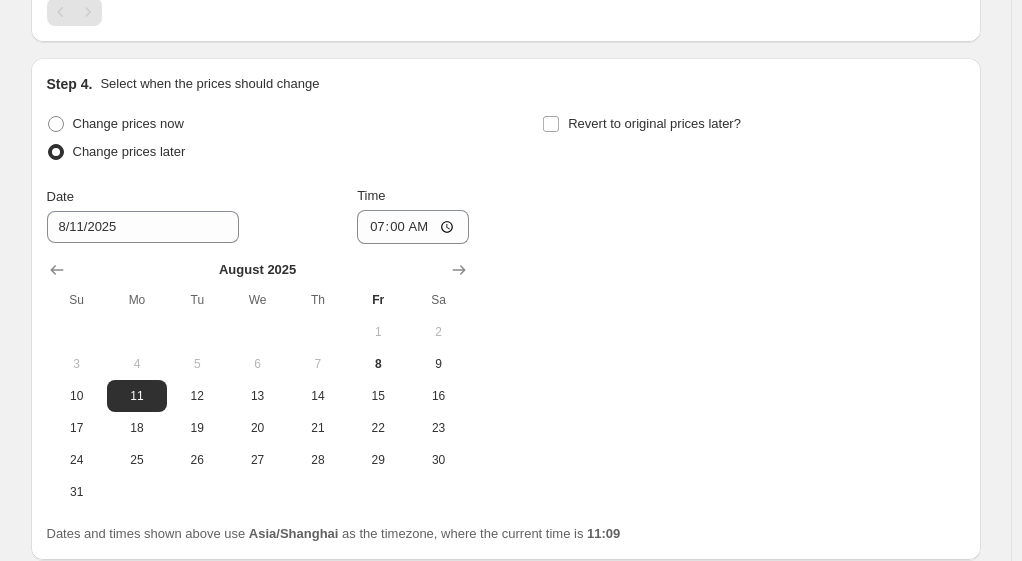 scroll, scrollTop: 1172, scrollLeft: 0, axis: vertical 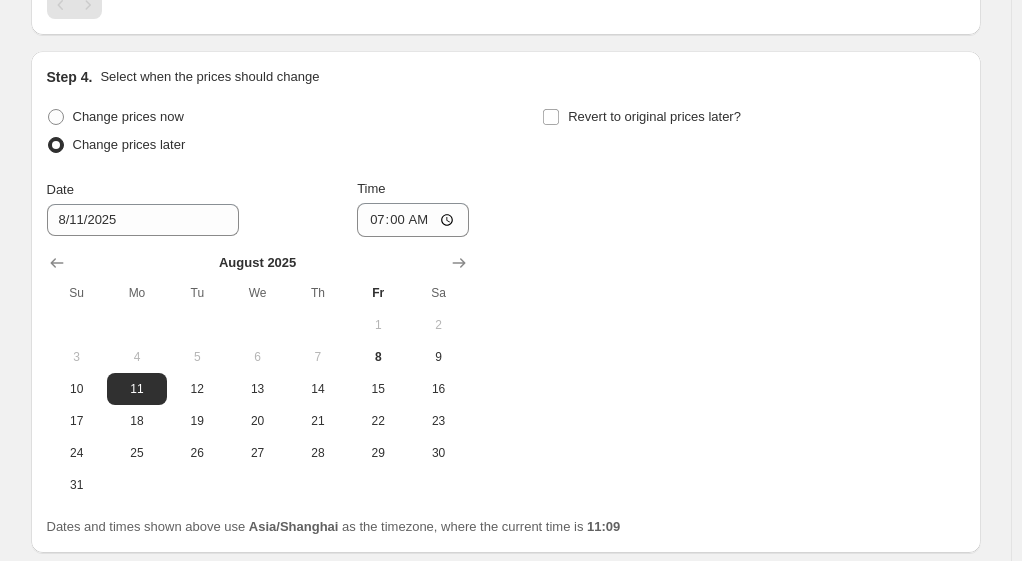 click on "Change prices now Change prices later Date [DATE] Time [TIME] August   2025 Su Mo Tu We Th Fr Sa 1 2 3 4 5 6 7 8 9 10 11 12 13 14 15 16 17 18 19 20 21 22 23 24 25 26 27 28 29 30 31 Revert to original prices later?" at bounding box center [506, 302] 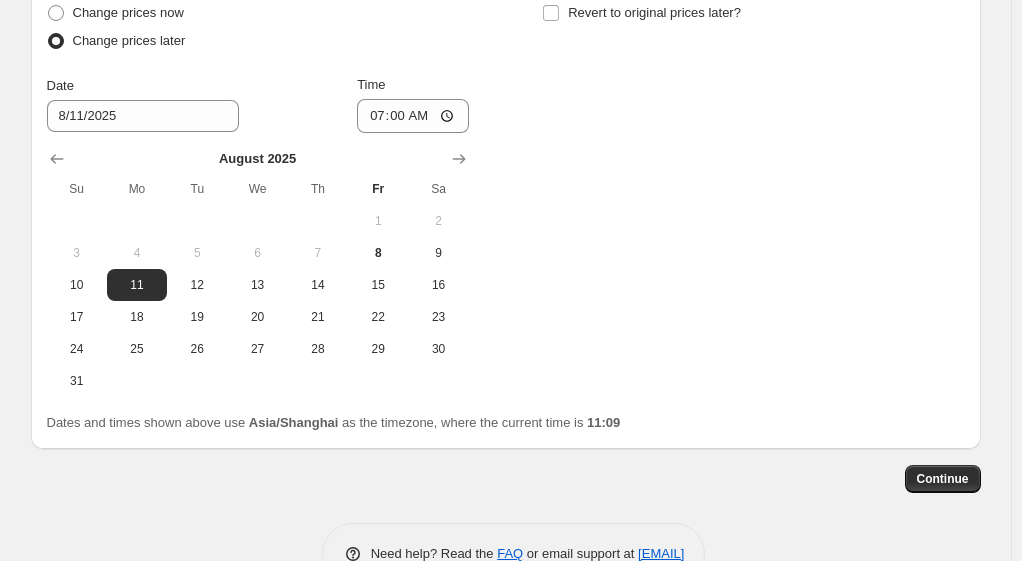 scroll, scrollTop: 1346, scrollLeft: 0, axis: vertical 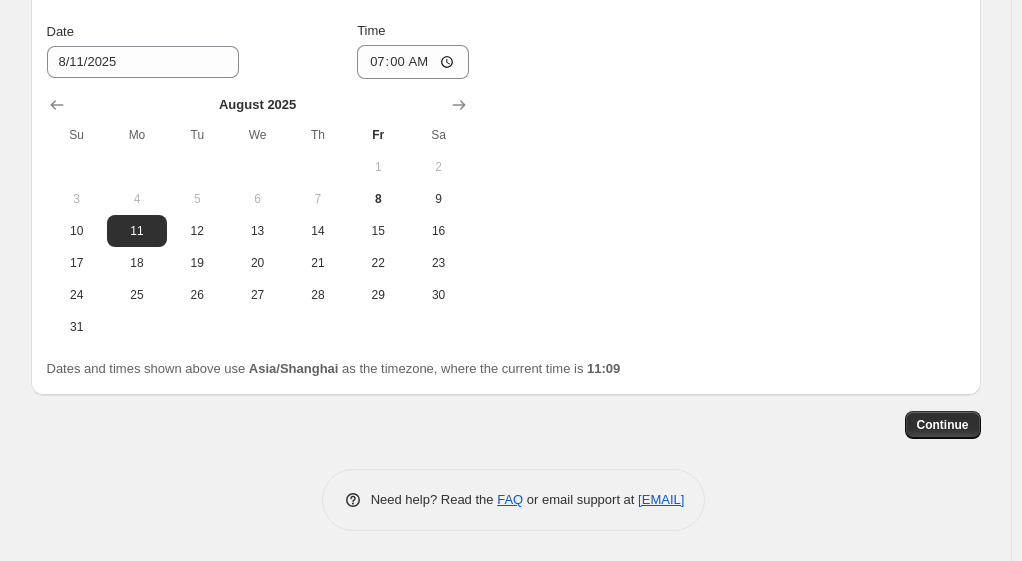 click on "Change prices now Change prices later Date [DATE] Time [TIME] August   2025 Su Mo Tu We Th Fr Sa 1 2 3 4 5 6 7 8 9 10 11 12 13 14 15 16 17 18 19 20 21 22 23 24 25 26 27 28 29 30 31 Revert to original prices later?" at bounding box center (506, 144) 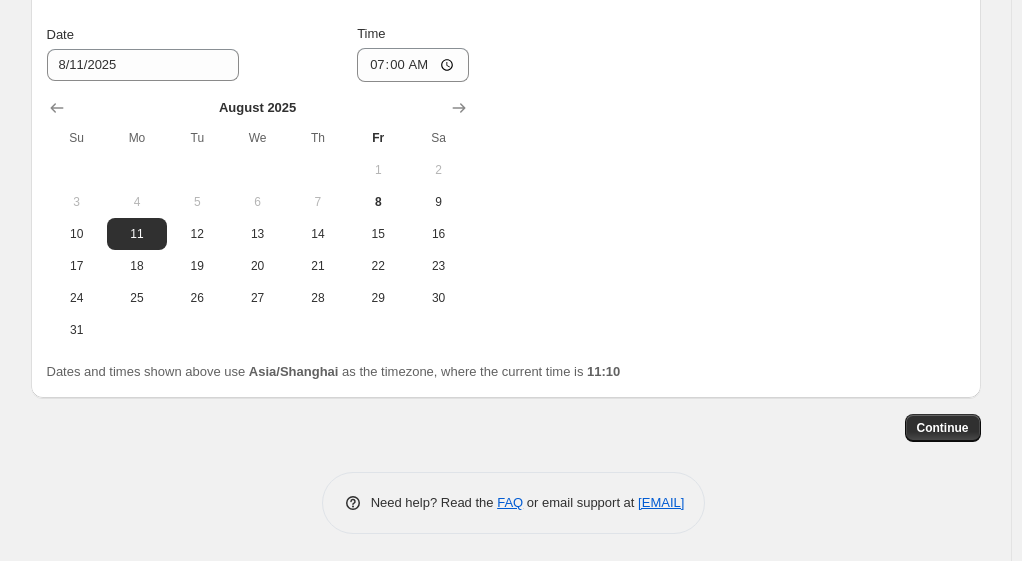 scroll, scrollTop: 1346, scrollLeft: 0, axis: vertical 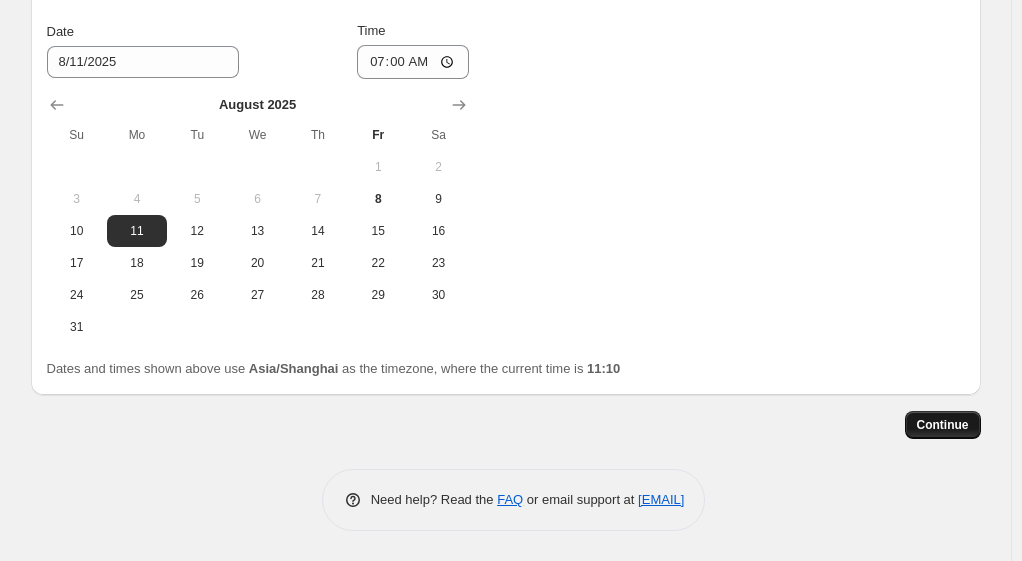 click on "Continue" at bounding box center [943, 425] 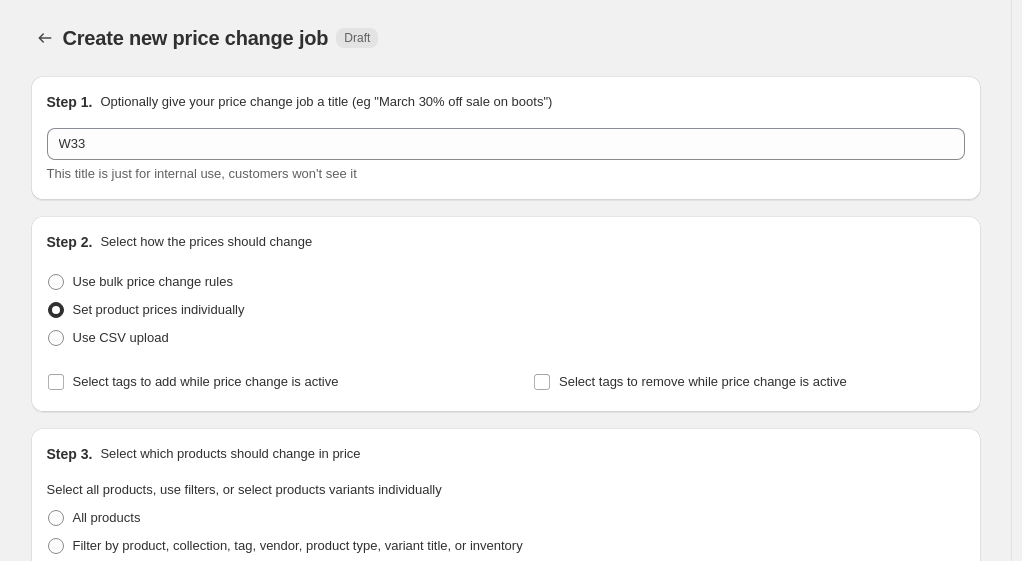 scroll, scrollTop: 1346, scrollLeft: 0, axis: vertical 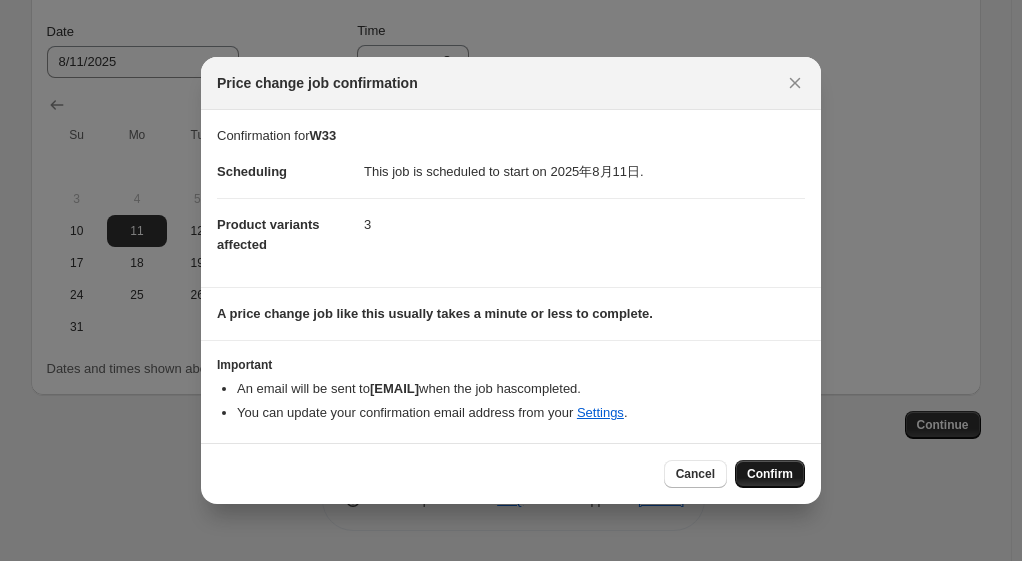 click on "Confirm" at bounding box center (770, 474) 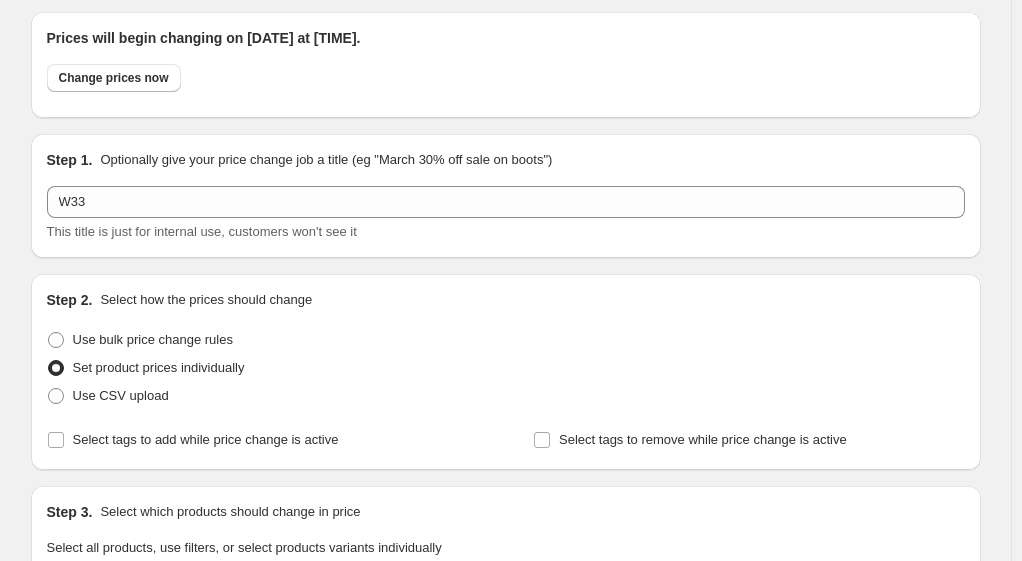 scroll, scrollTop: 0, scrollLeft: 0, axis: both 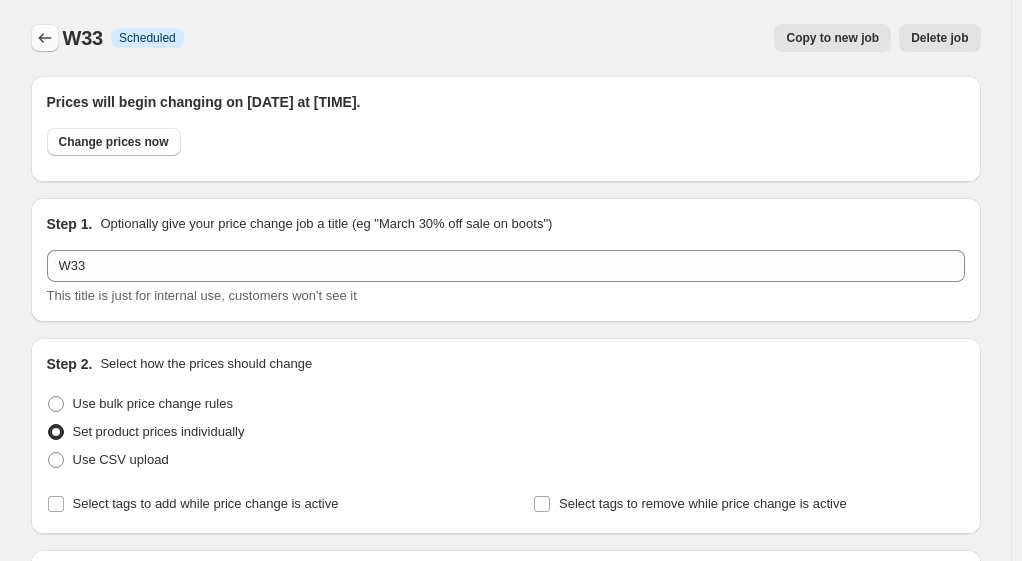 click 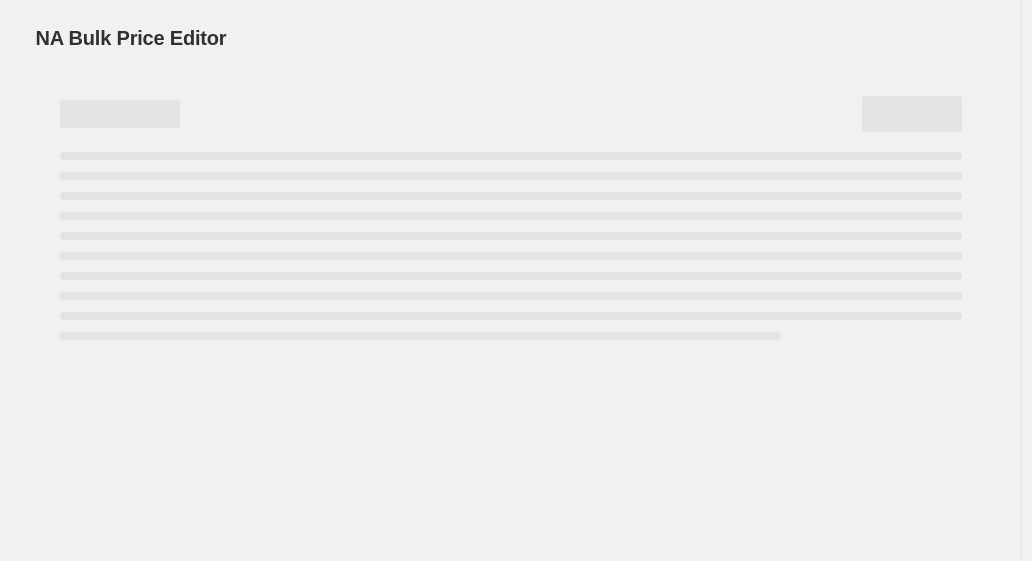 scroll, scrollTop: 0, scrollLeft: 0, axis: both 